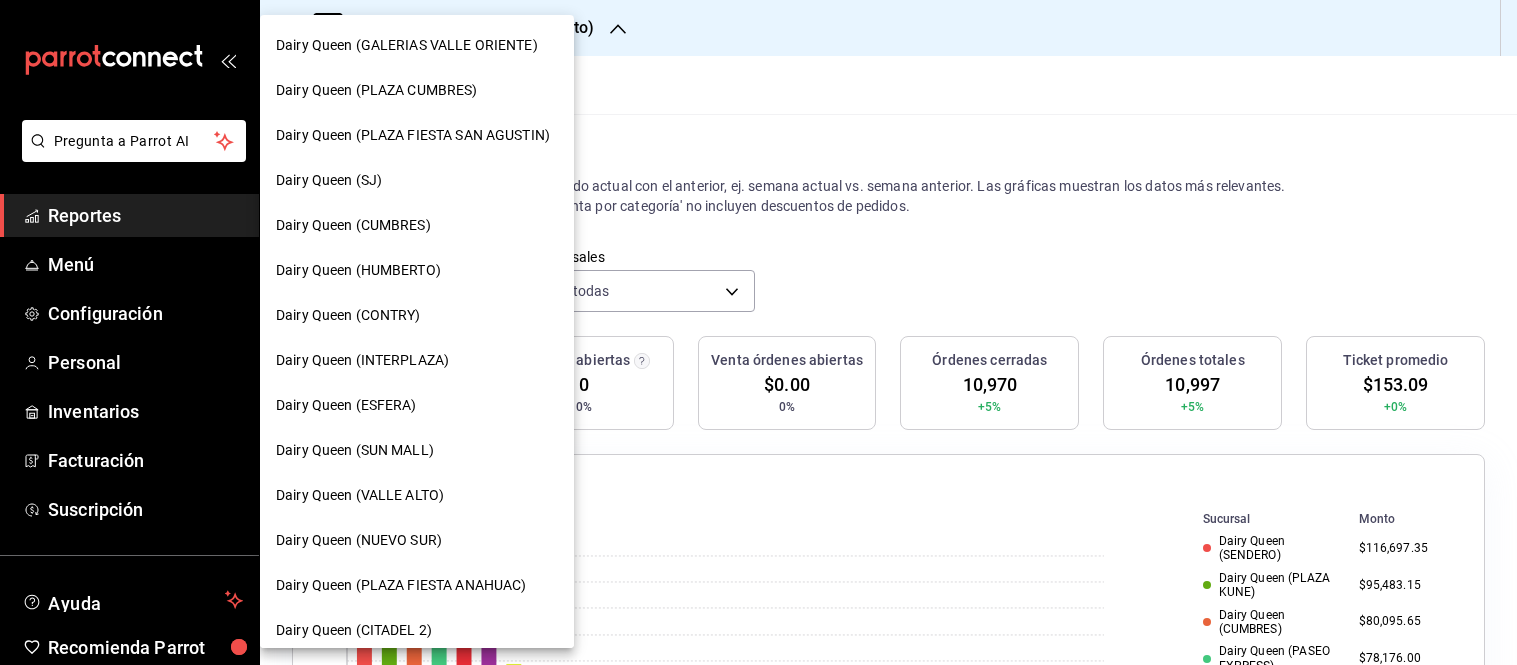 scroll, scrollTop: 0, scrollLeft: 0, axis: both 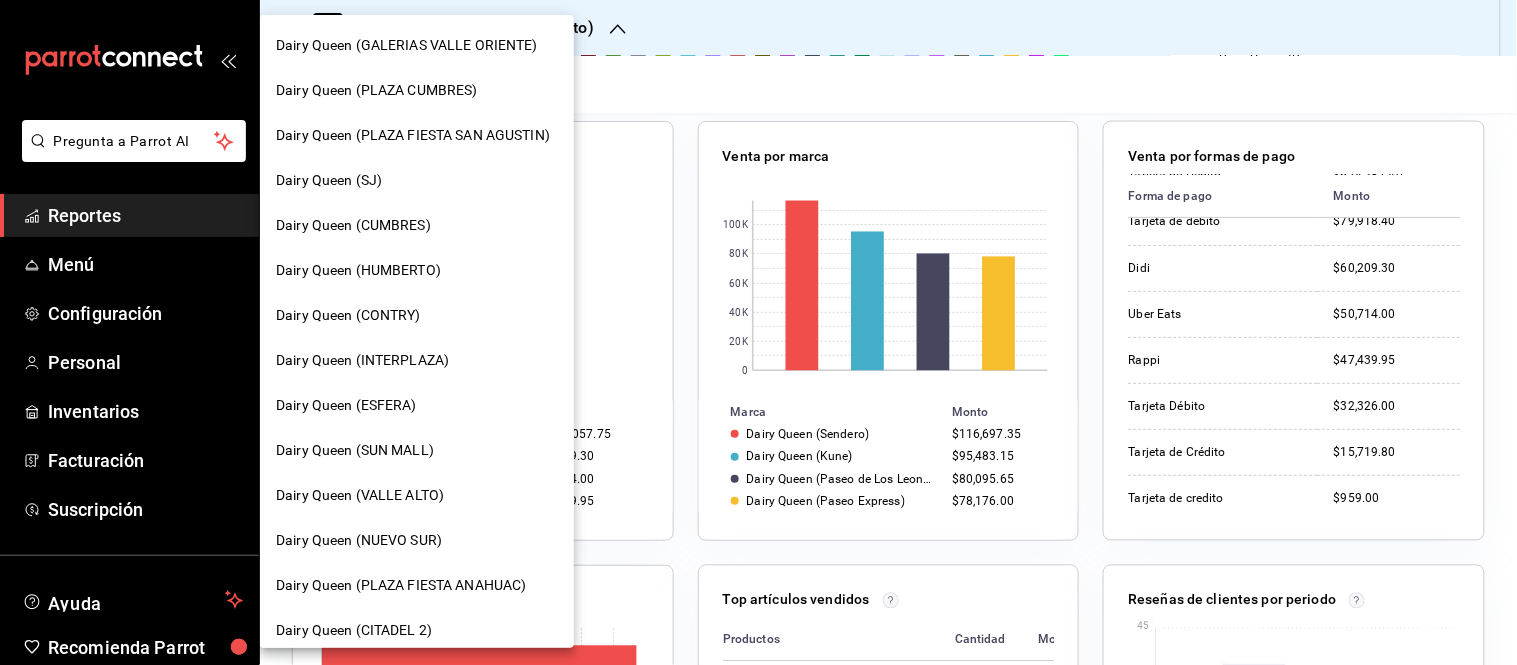 click on "Dairy Queen (HUMBERTO)" at bounding box center [417, 270] 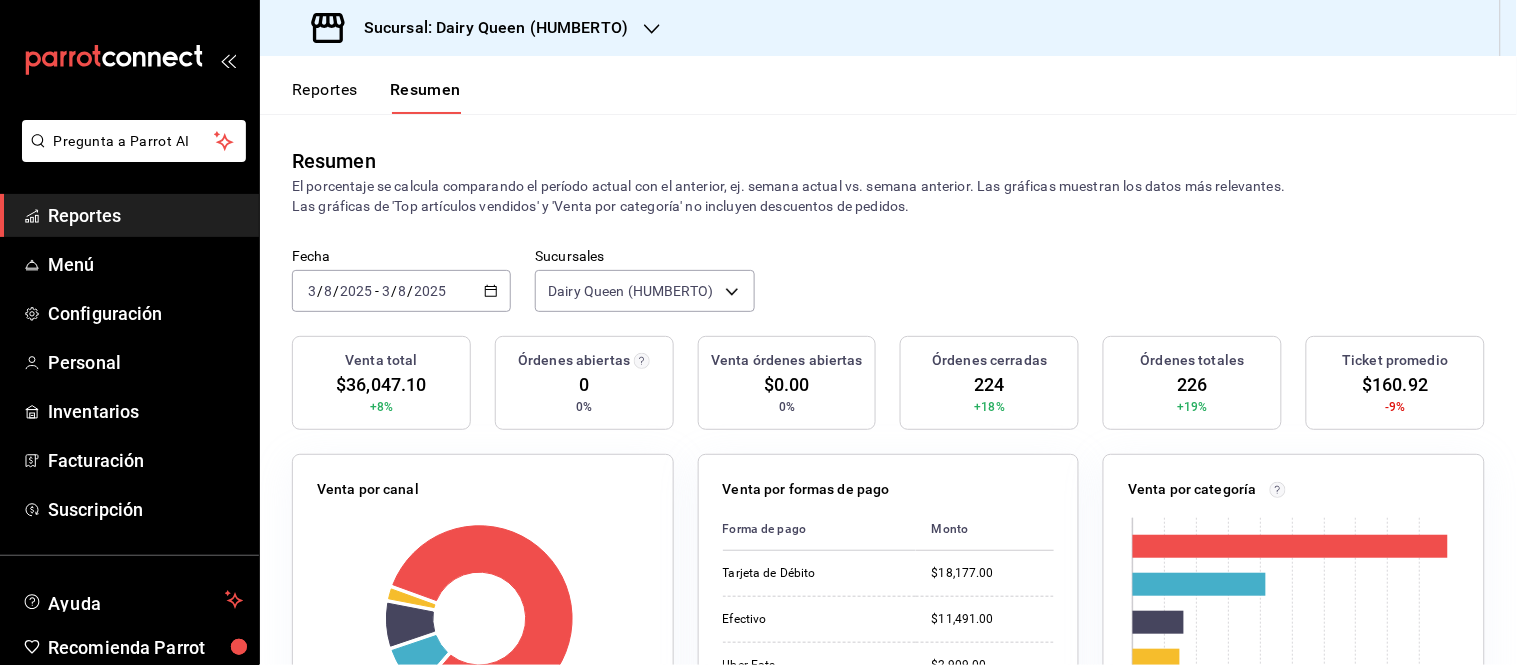 click on "Reportes" at bounding box center [325, 97] 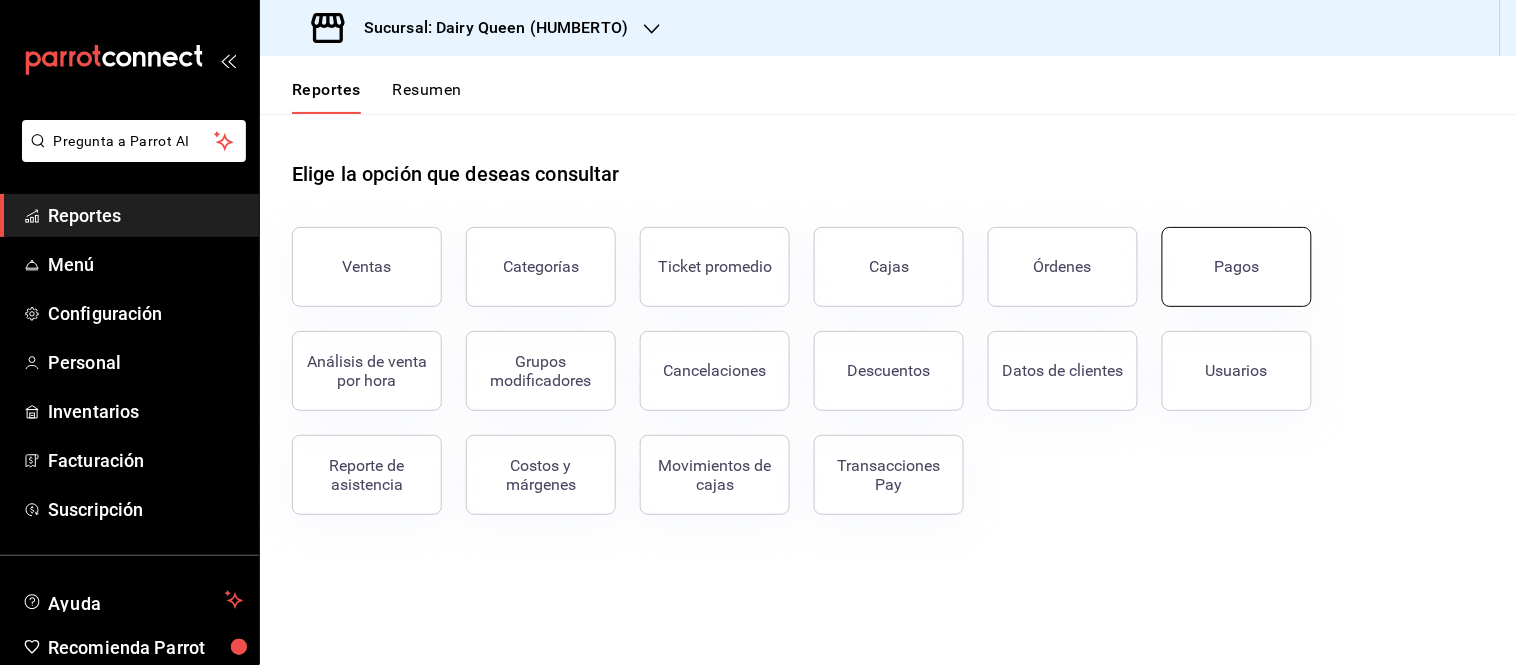 click on "Pagos" at bounding box center (1237, 267) 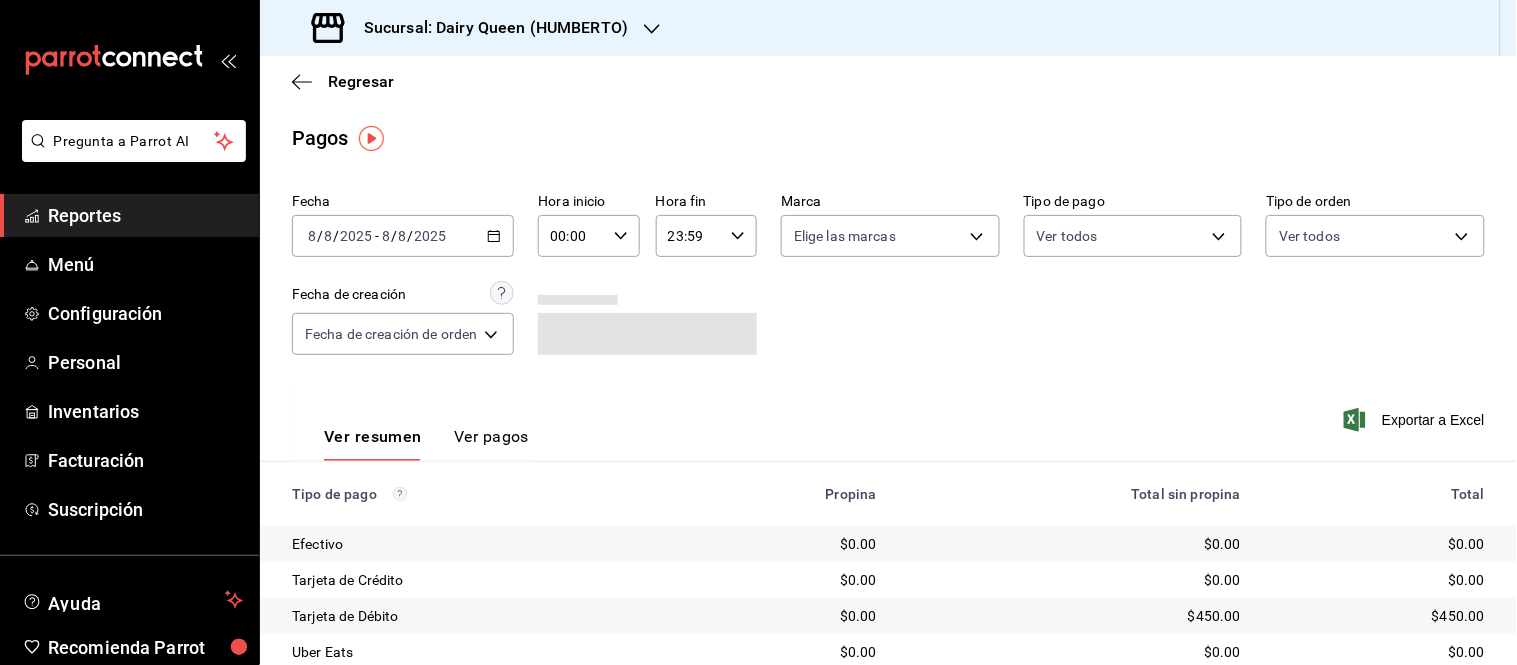 click 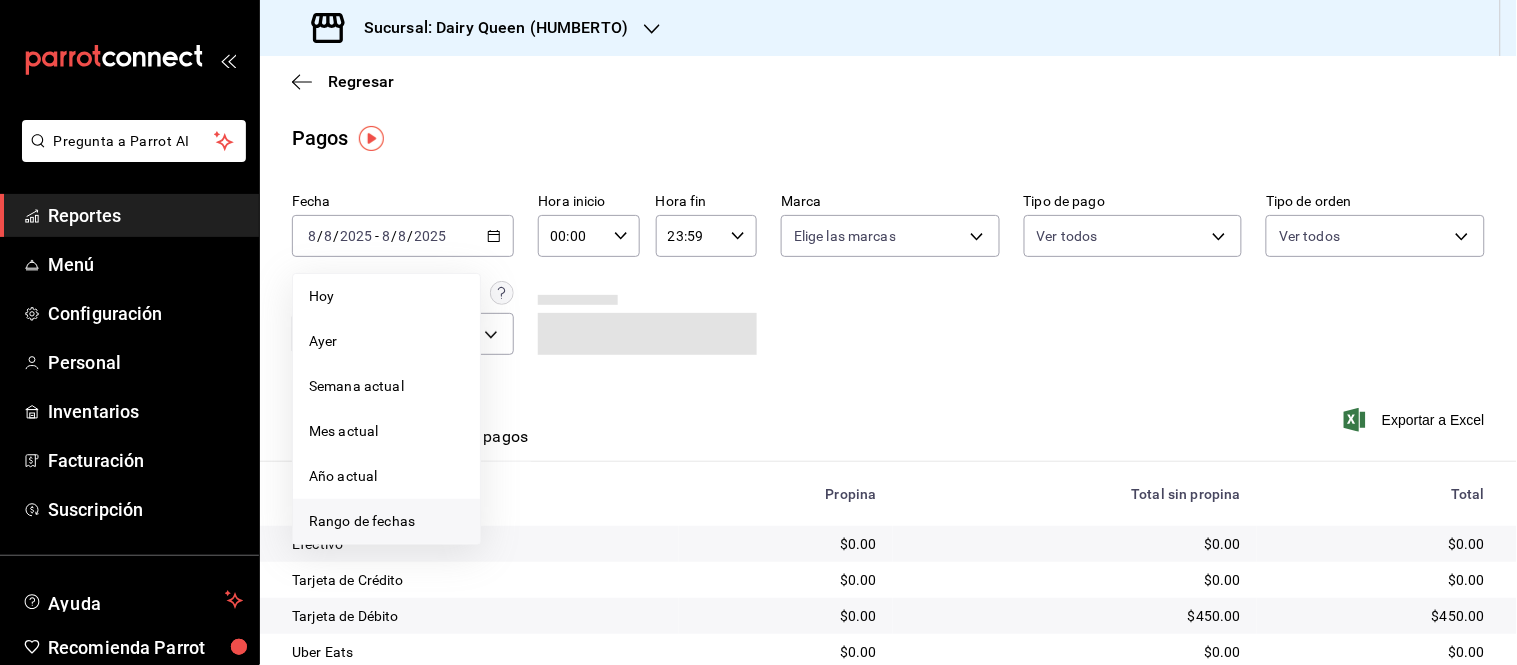 click on "Rango de fechas" at bounding box center (386, 521) 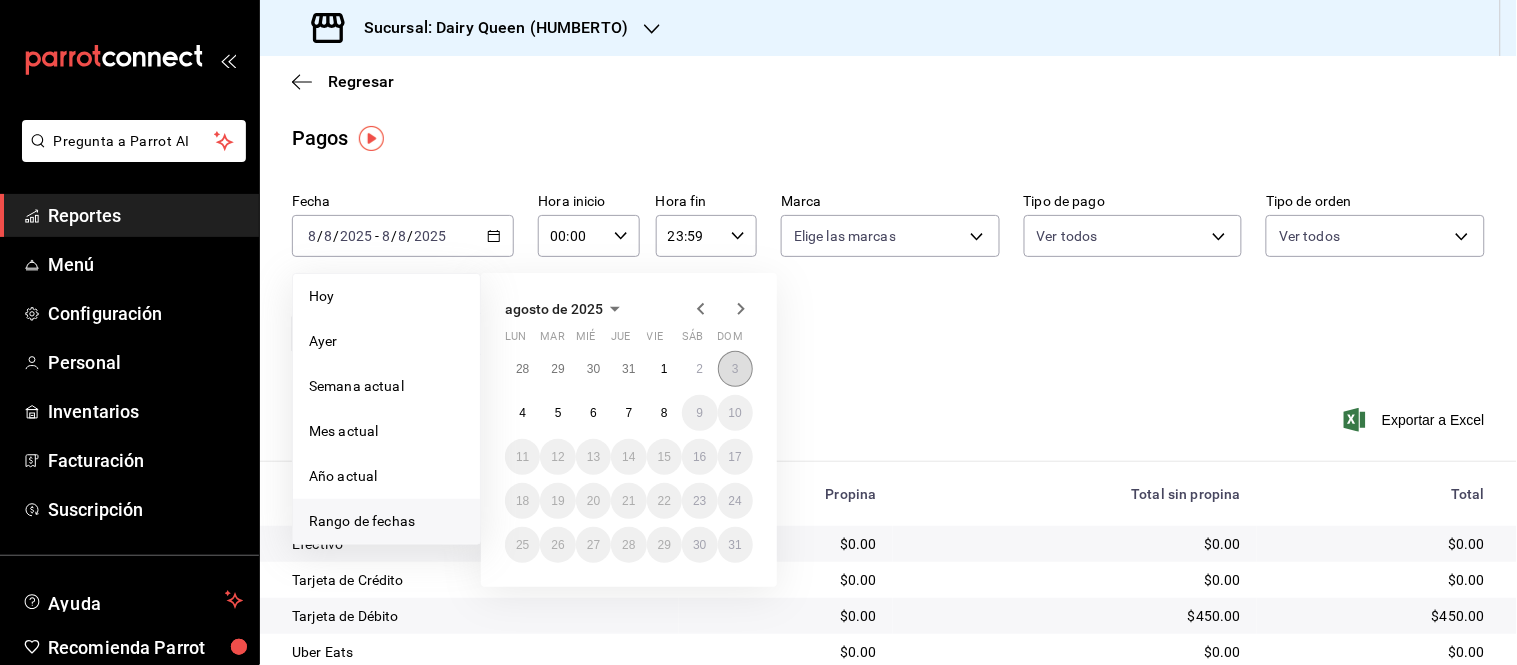click on "3" at bounding box center (735, 369) 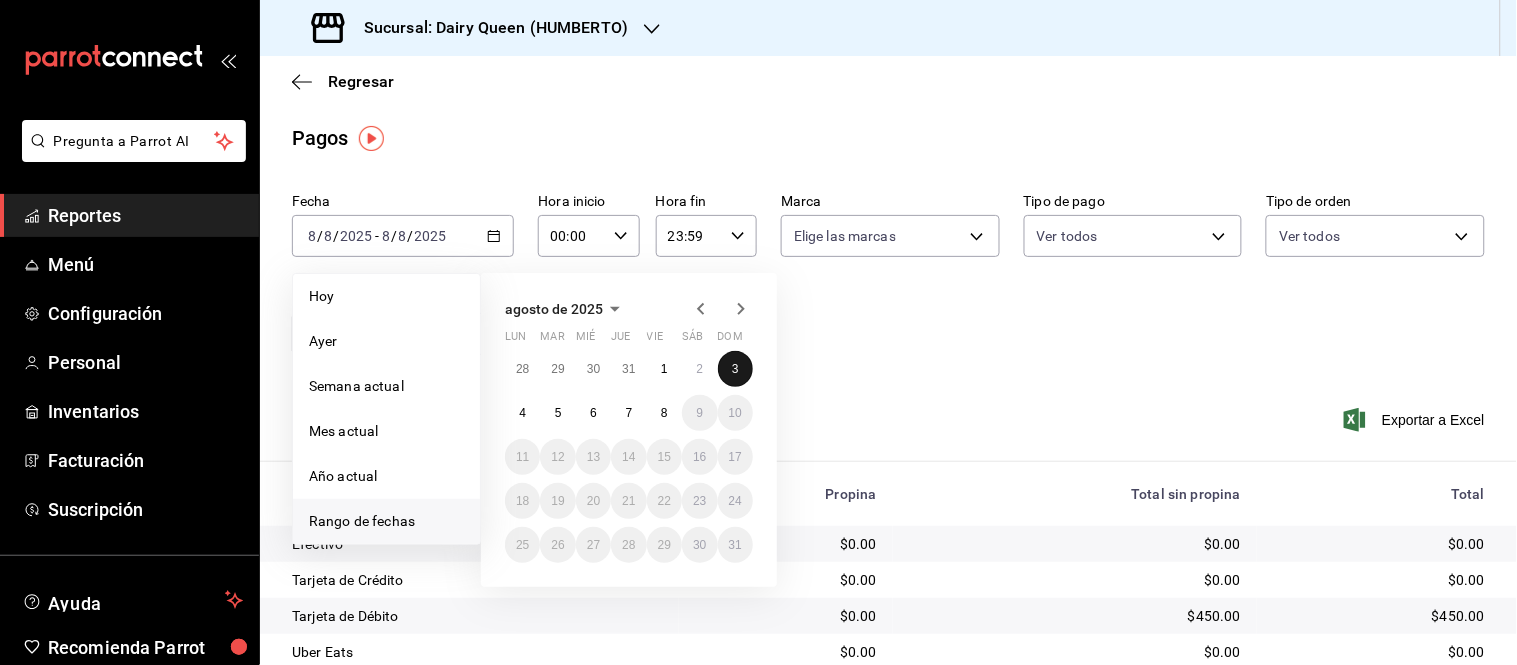 click on "3" at bounding box center (735, 369) 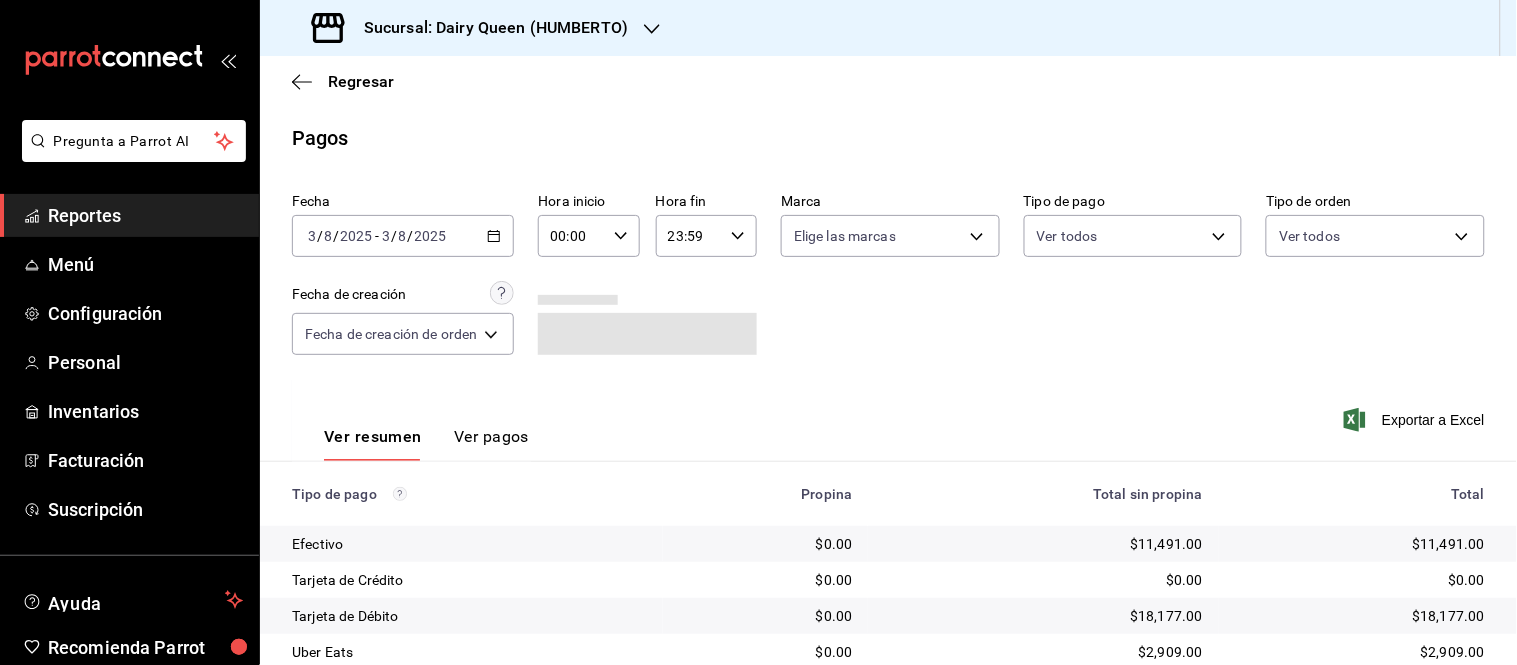 scroll, scrollTop: 181, scrollLeft: 0, axis: vertical 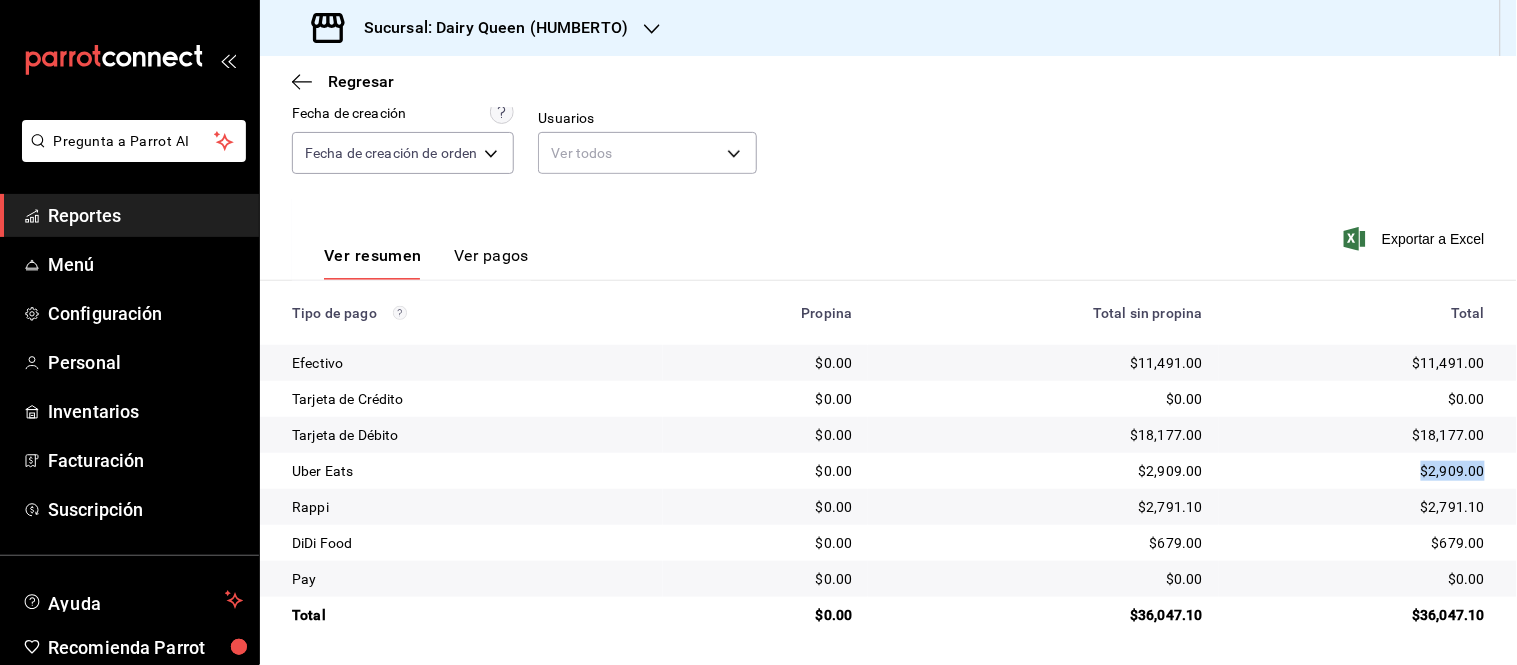 drag, startPoint x: 1366, startPoint y: 467, endPoint x: 1476, endPoint y: 466, distance: 110.00455 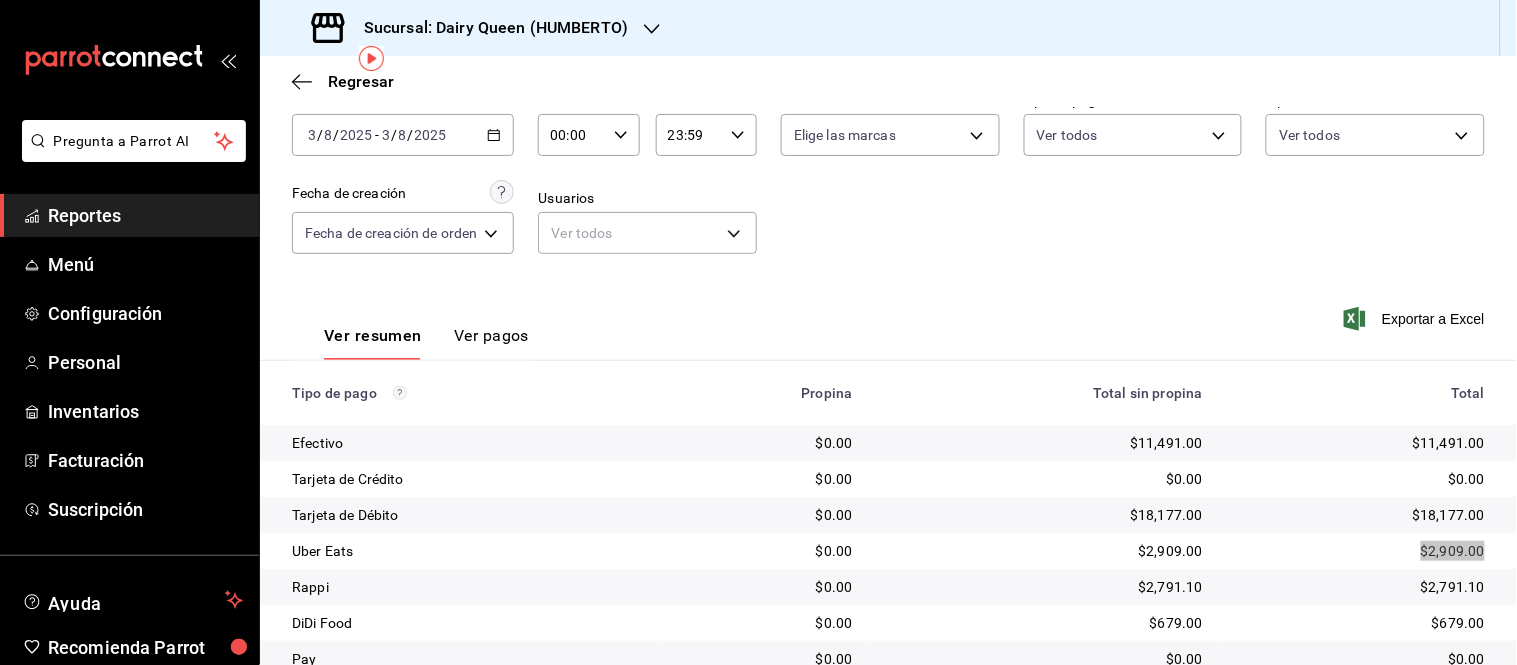 scroll, scrollTop: 0, scrollLeft: 0, axis: both 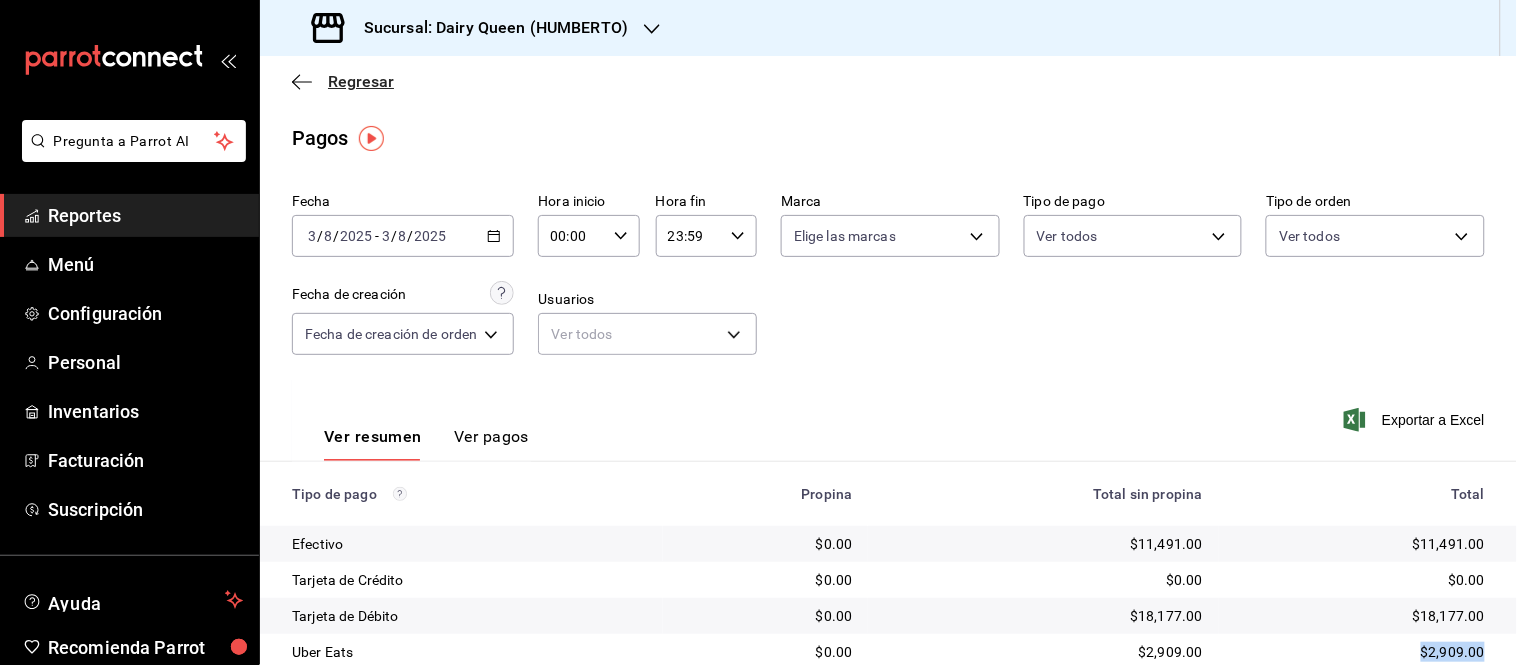 click on "Regresar" at bounding box center [361, 81] 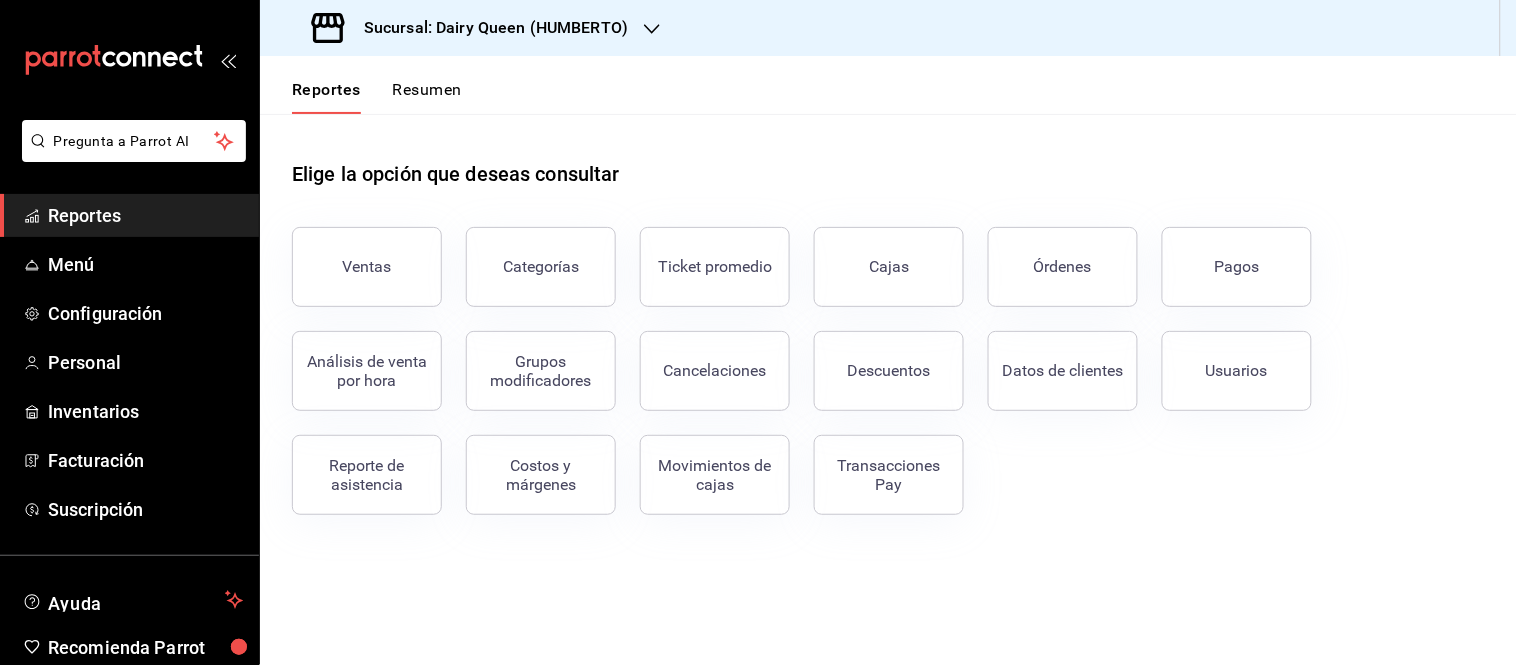 click on "Resumen" at bounding box center (427, 97) 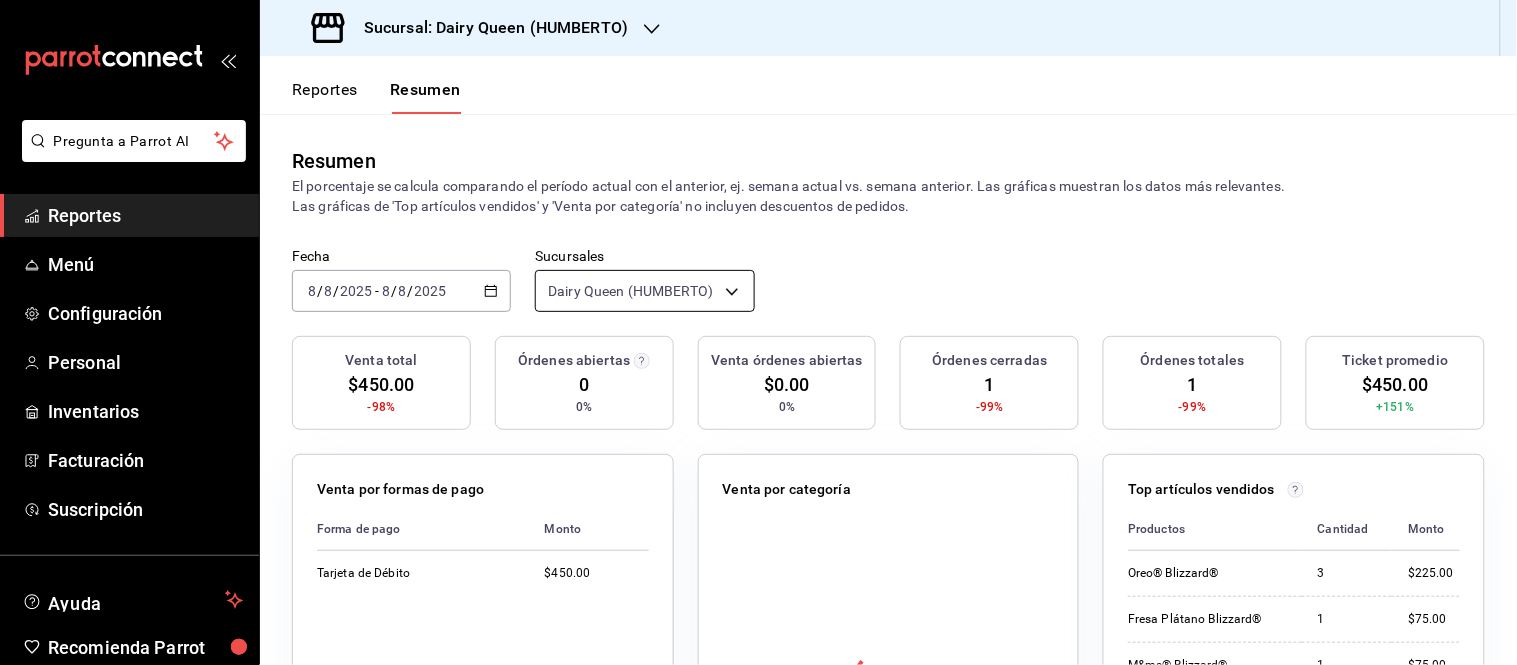click on "Pregunta a Parrot AI Reportes   Menú   Configuración   Personal   Inventarios   Facturación   Suscripción   Ayuda Recomienda Parrot   Super Admin Parrot   Sugerir nueva función   Sucursal: Dairy Queen ([LOCATION]) Reportes Resumen Resumen El porcentaje se calcula comparando el período actual con el anterior, ej. semana actual vs. semana anterior. Las gráficas muestran los datos más relevantes.  Las gráficas de 'Top artículos vendidos' y 'Venta por categoría' no incluyen descuentos de pedidos. Fecha [DATE] [DATE] - [DATE] [DATE] Sucursales Dairy Queen ([LOCATION]) [object Object] Venta total $450.00 -98% Órdenes abiertas 0 0% Venta órdenes abiertas $0.00 0% Órdenes cerradas 1 -99% Órdenes totales 1 -99% Ticket promedio $450.00 +151% Venta por formas de pago Forma de pago Monto Tarjeta de Débito $450.00 Venta por categoría Top artículos vendidos   Productos Cantidad Monto Oreo® Blizzard® 3 $225.00 Fresa Plátano Blizzard® 1 $75.00 M&ms® Blizzard® 1 $75.00 1 $75.00   0 1K" at bounding box center (758, 332) 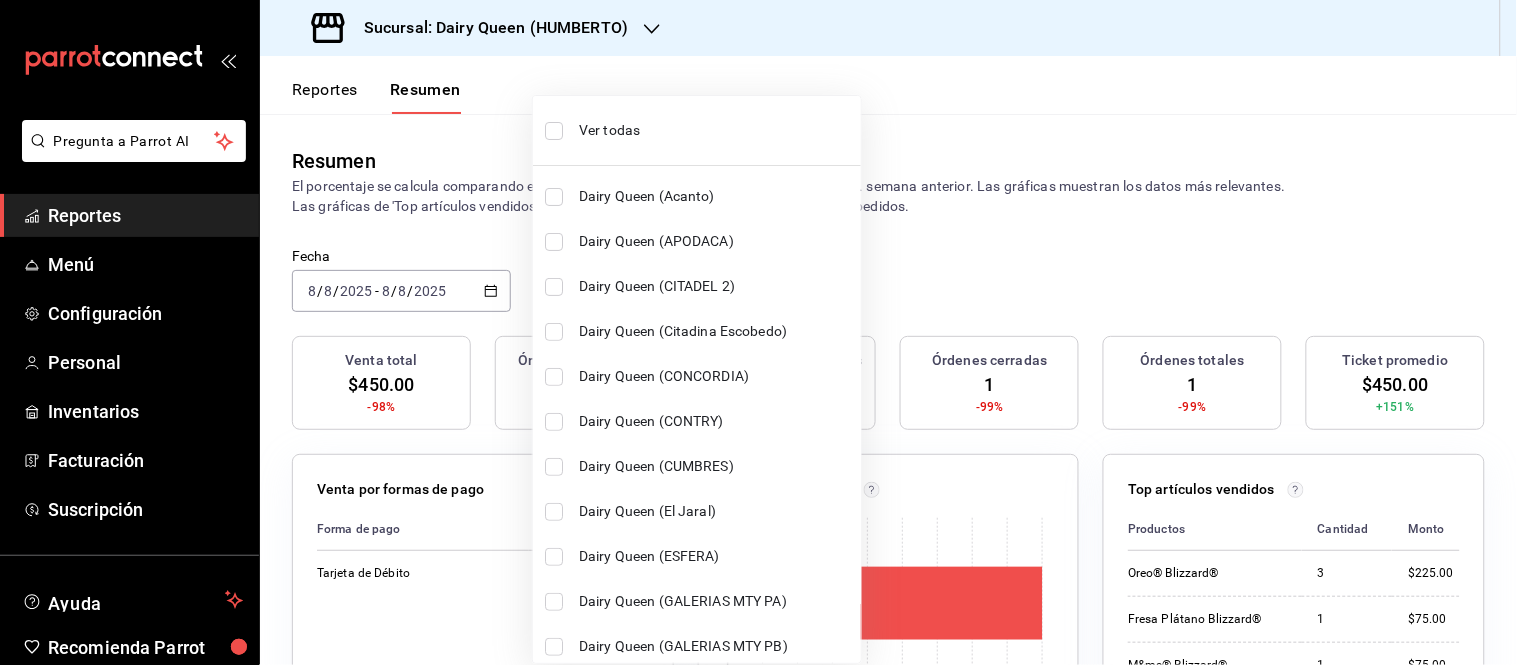 click on "Ver todas" at bounding box center (716, 130) 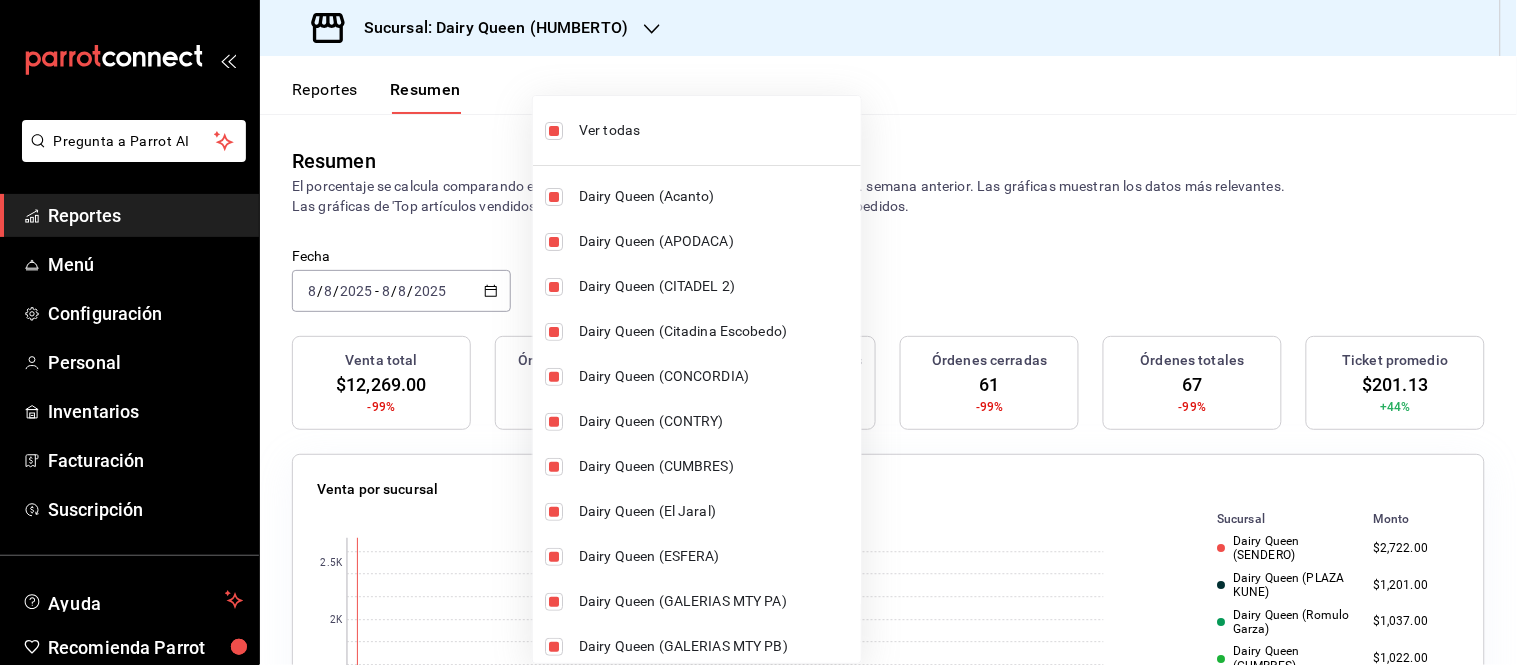 click at bounding box center (758, 332) 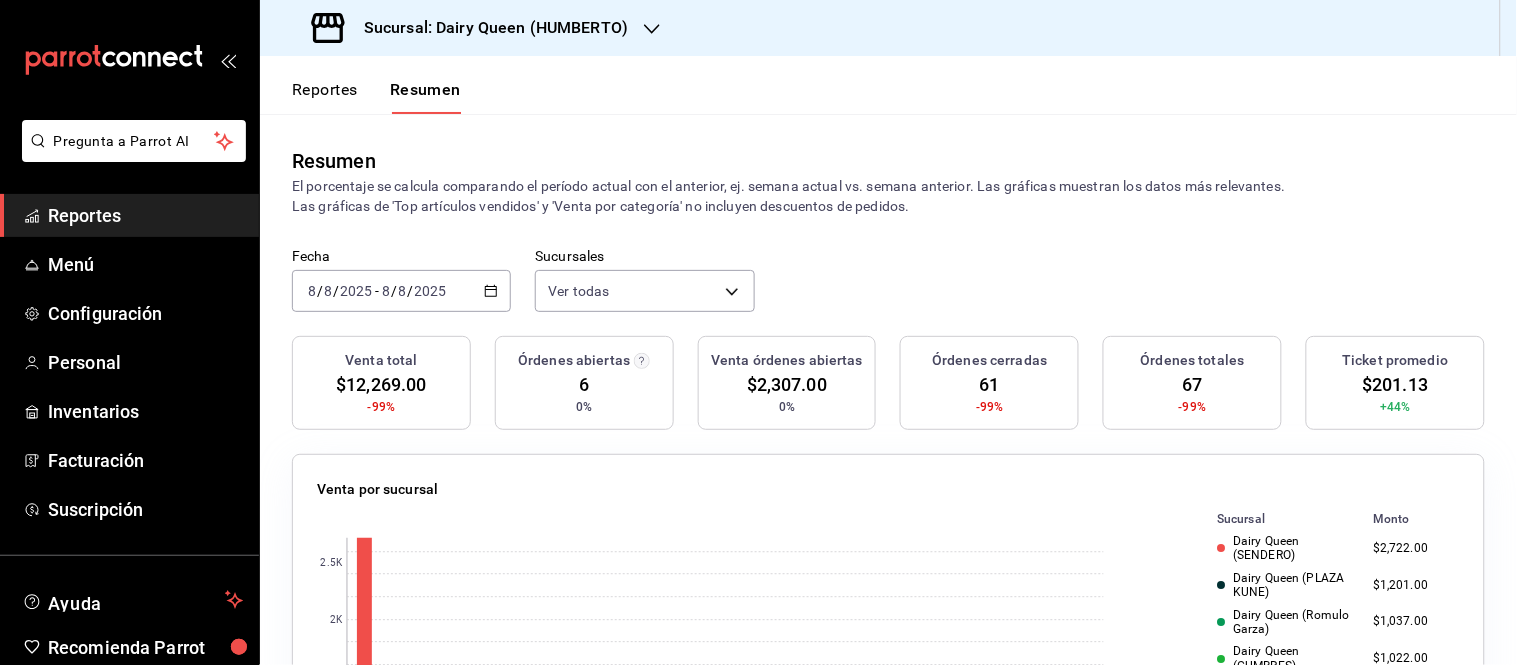 click on "2025-08-08 8 / 8 / 2025 - 2025-08-08 8 / 8 / 2025" at bounding box center (401, 291) 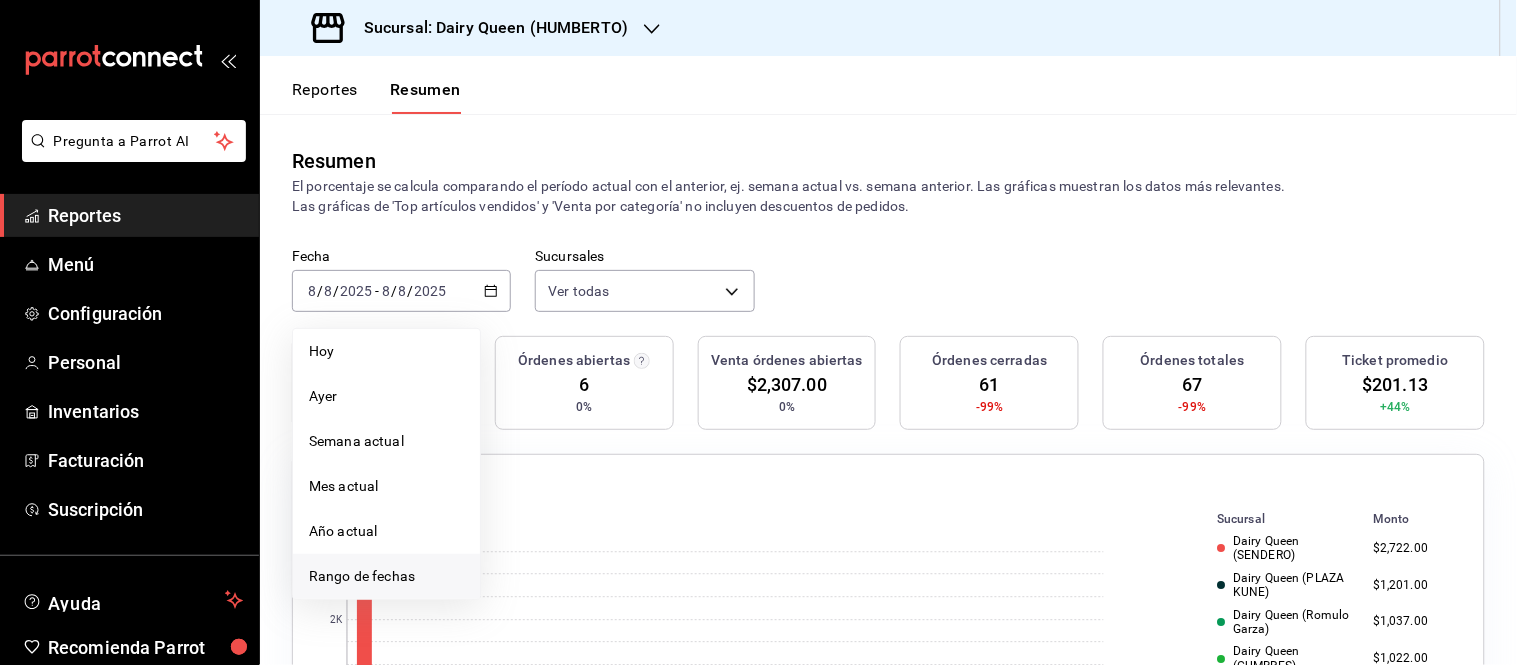 click on "Rango de fechas" at bounding box center (386, 576) 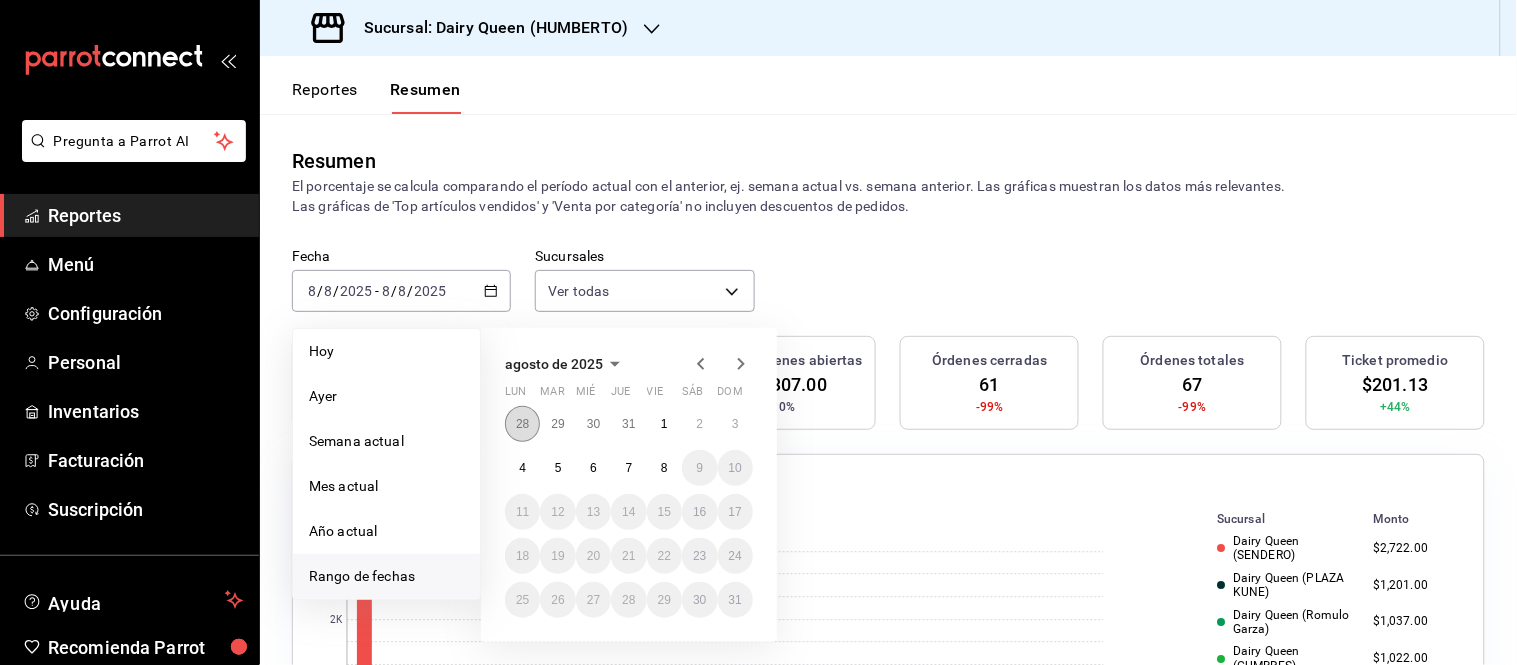 click on "28" at bounding box center [522, 424] 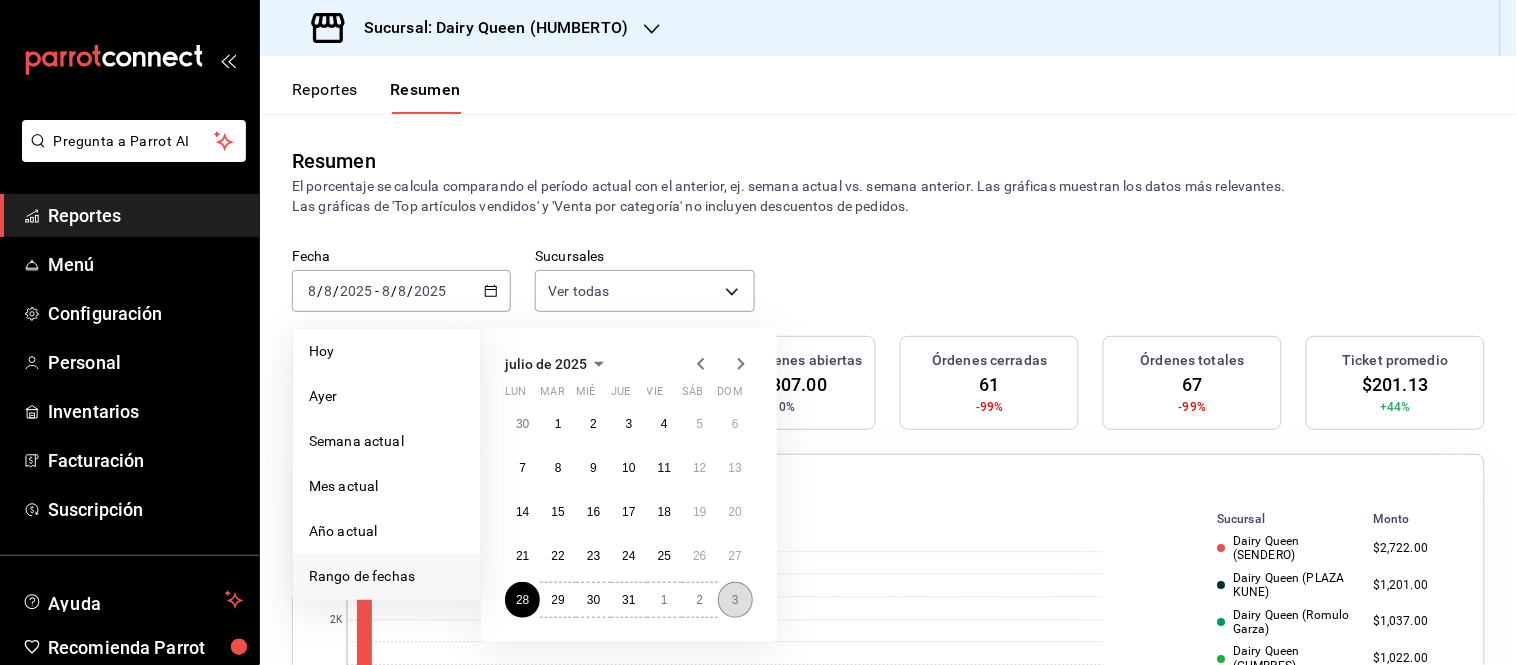 click on "3" at bounding box center [735, 600] 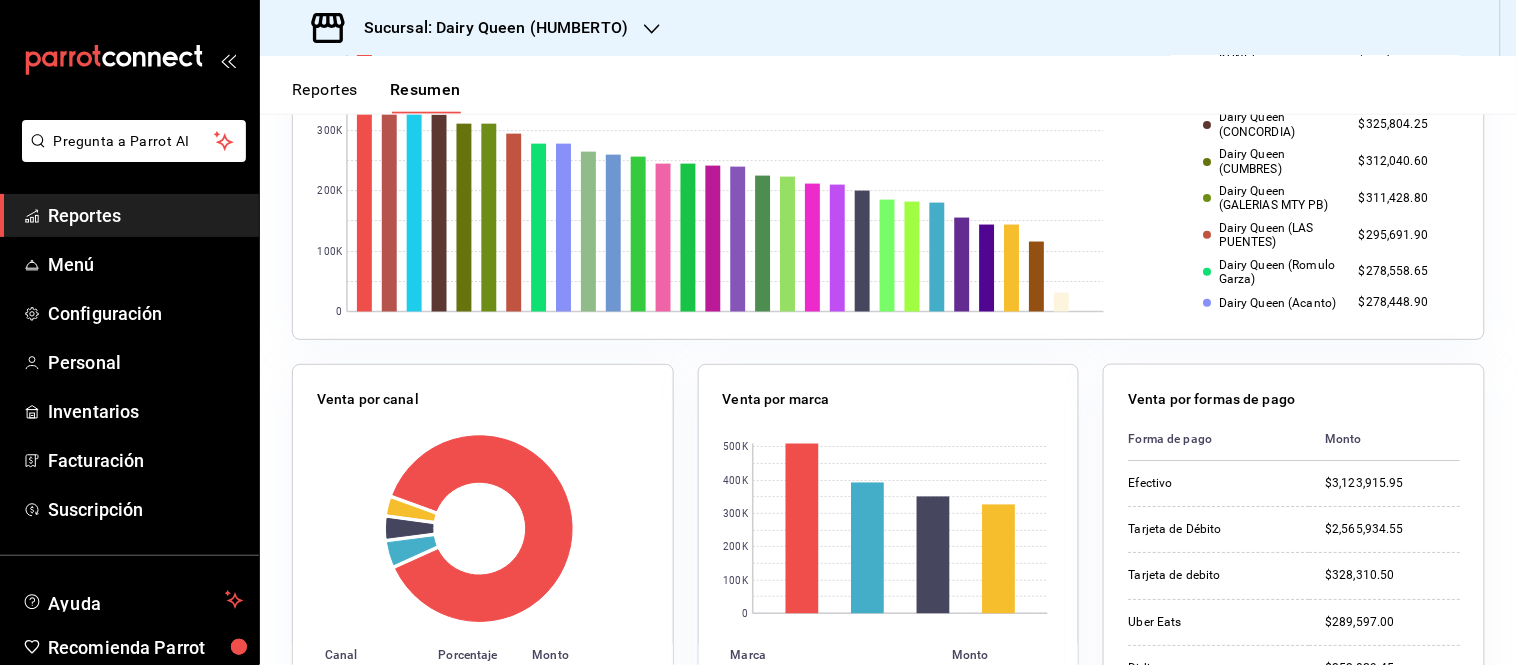 scroll, scrollTop: 111, scrollLeft: 0, axis: vertical 